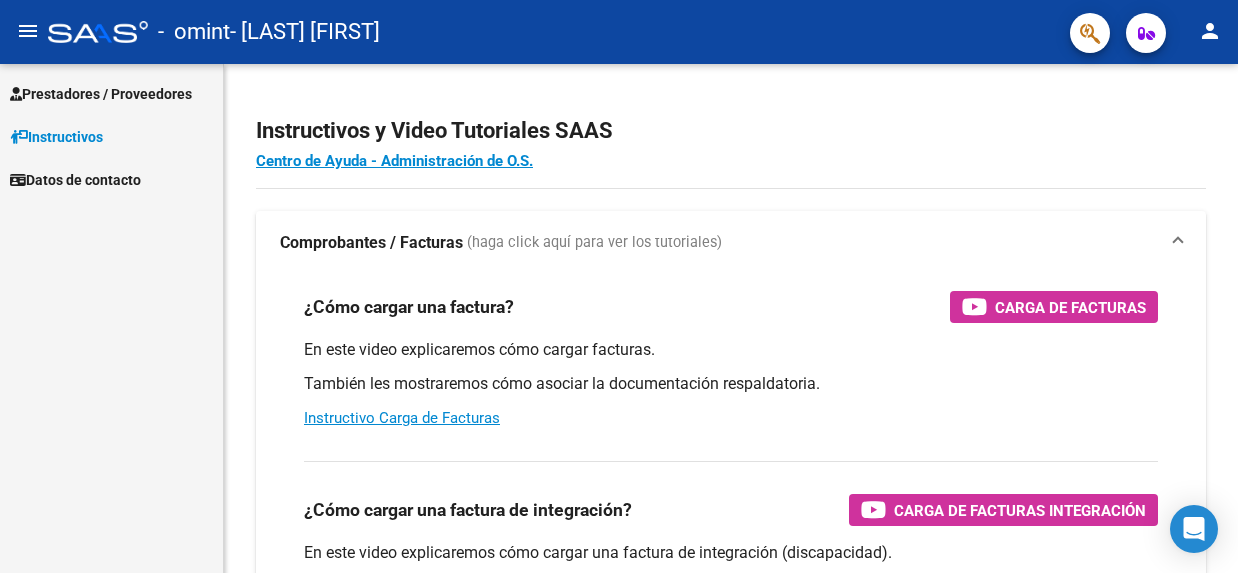 scroll, scrollTop: 0, scrollLeft: 0, axis: both 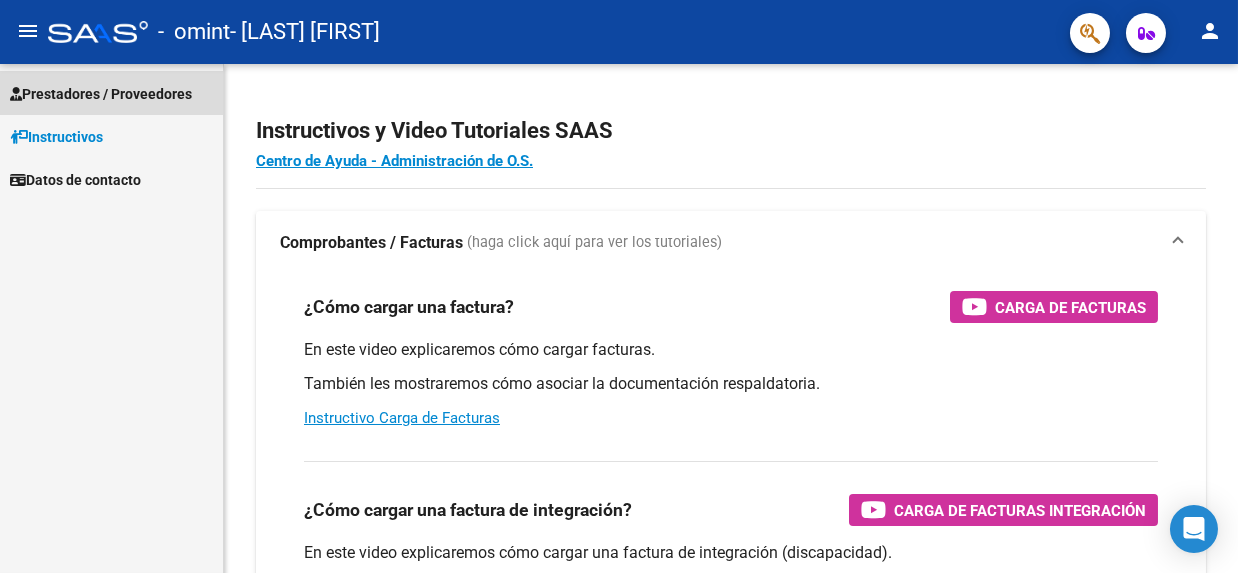 click on "Prestadores / Proveedores" at bounding box center [101, 94] 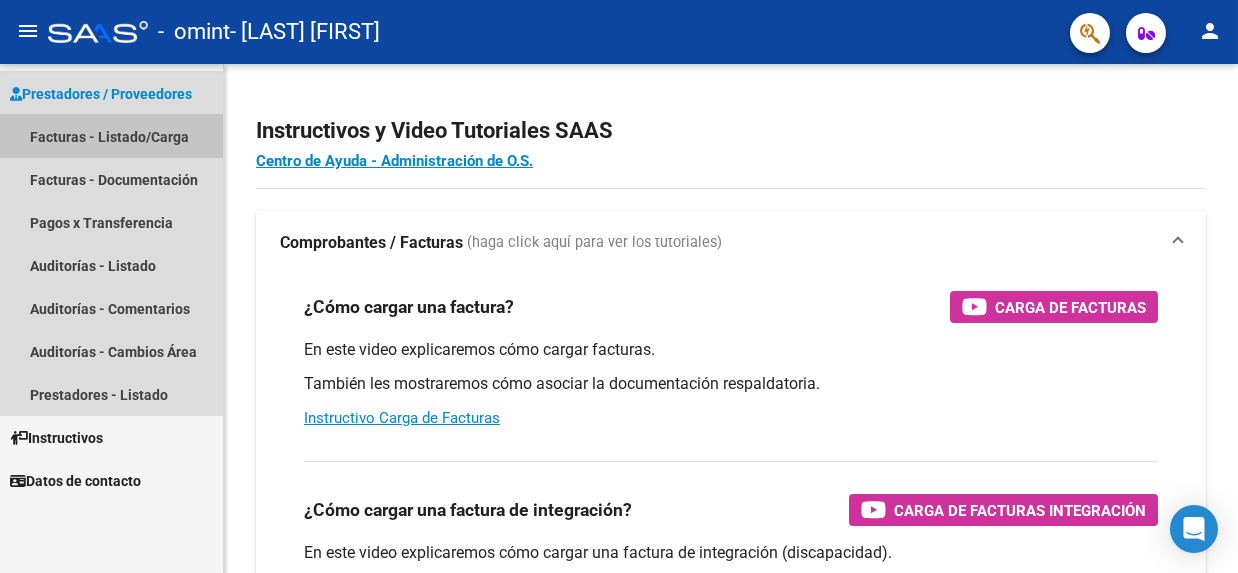 click on "Facturas - Listado/Carga" at bounding box center (111, 136) 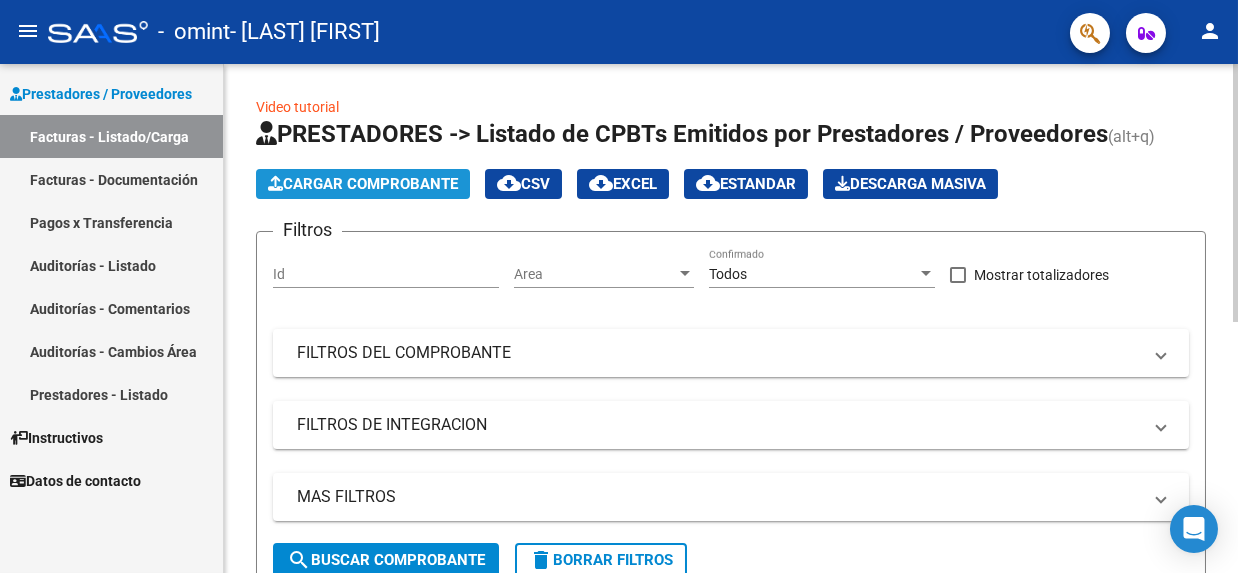 click on "Cargar Comprobante" 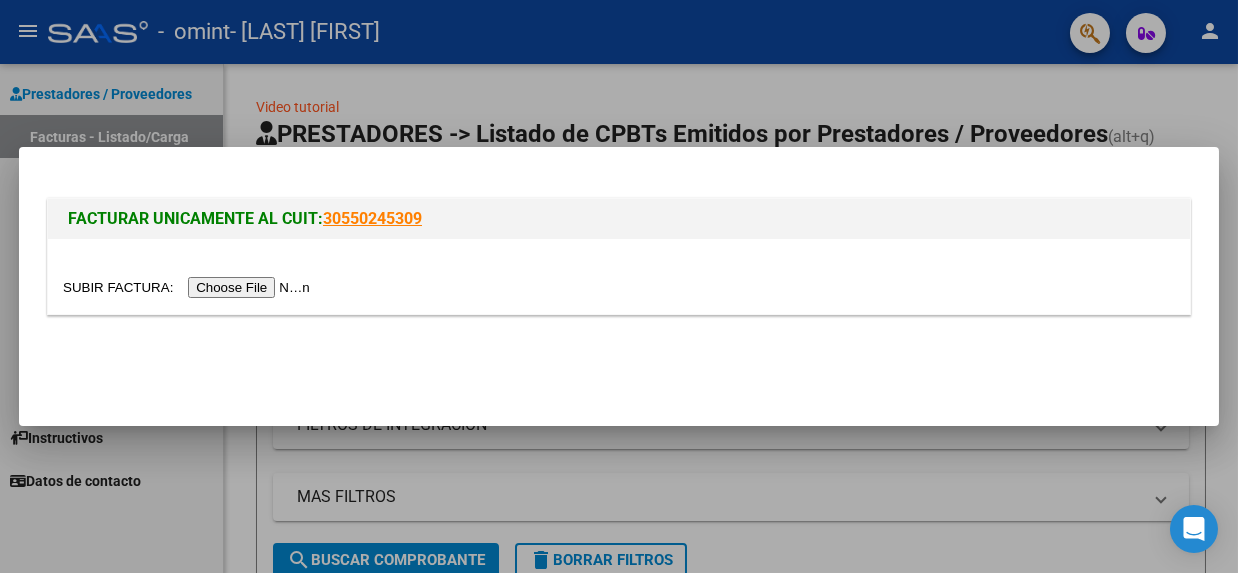 click at bounding box center [189, 287] 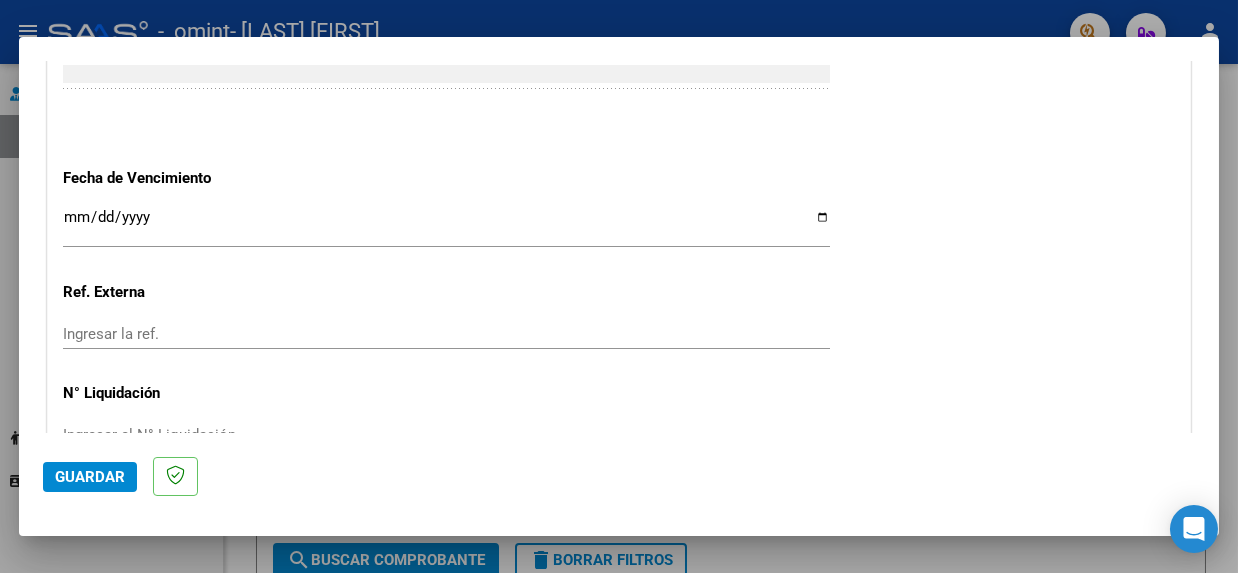 scroll, scrollTop: 1299, scrollLeft: 0, axis: vertical 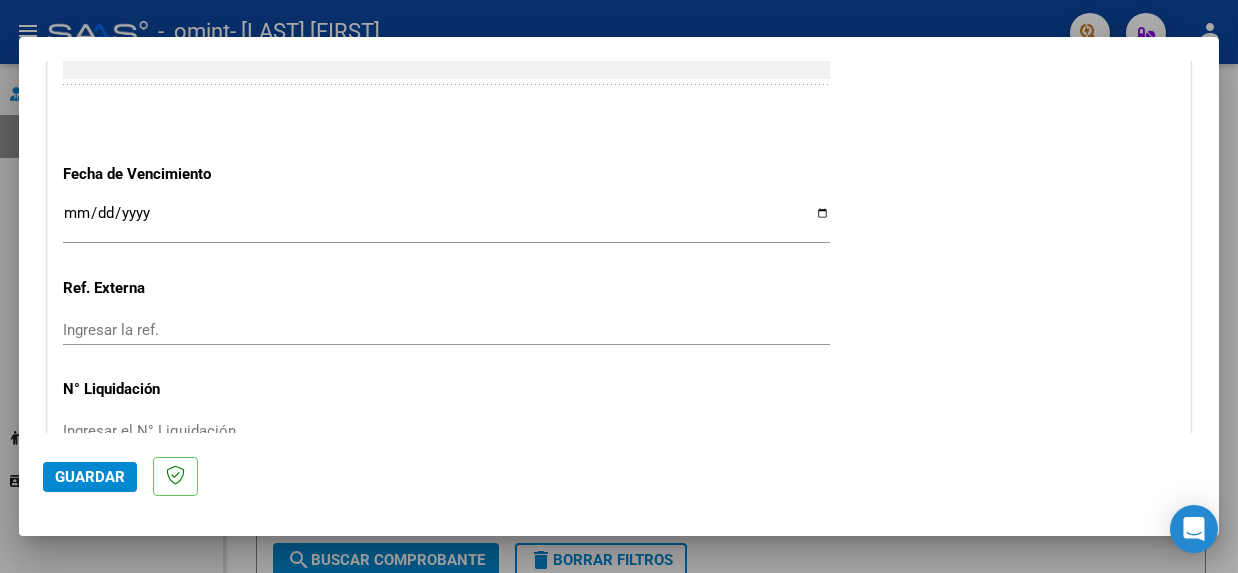 click on "Ingresar la fecha" at bounding box center [446, 221] 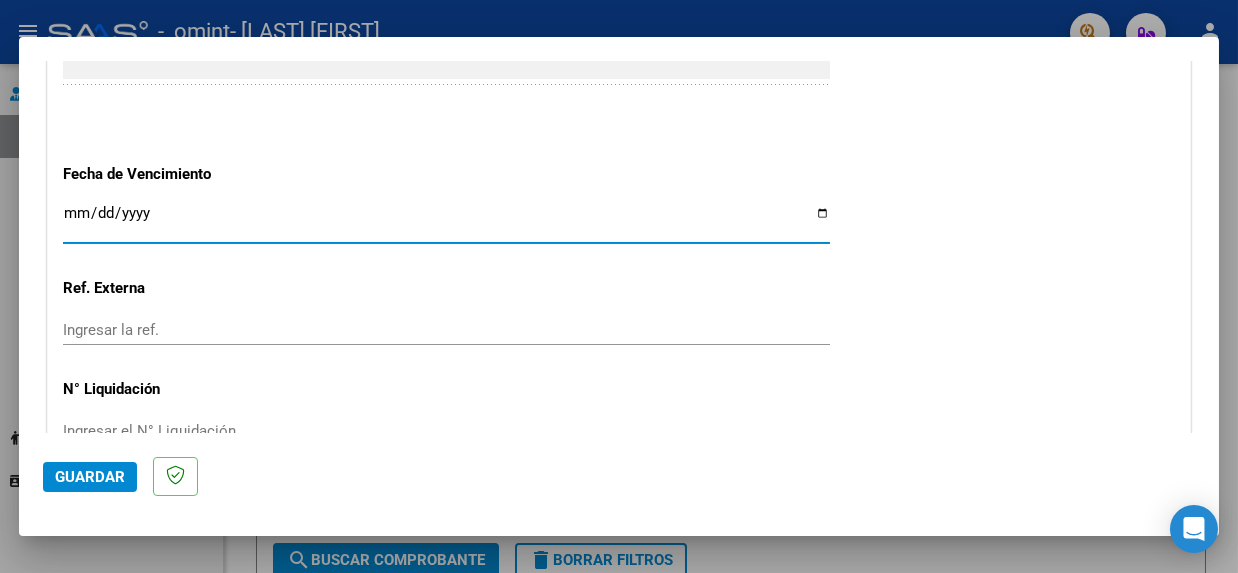 click on "Ingresar la fecha" at bounding box center (446, 221) 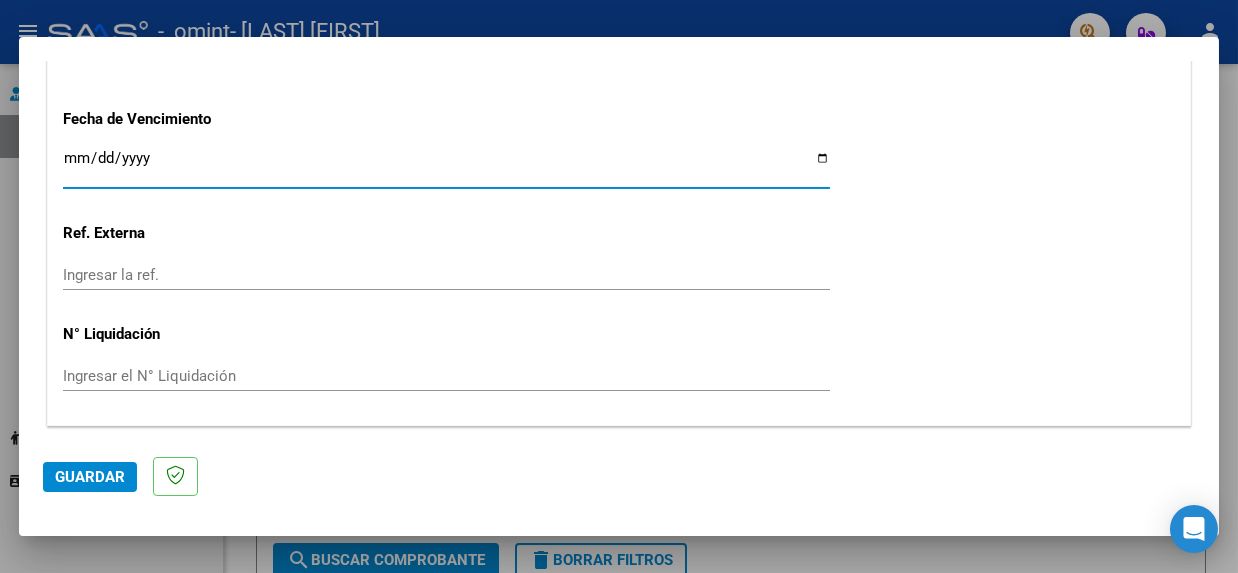 scroll, scrollTop: 1409, scrollLeft: 0, axis: vertical 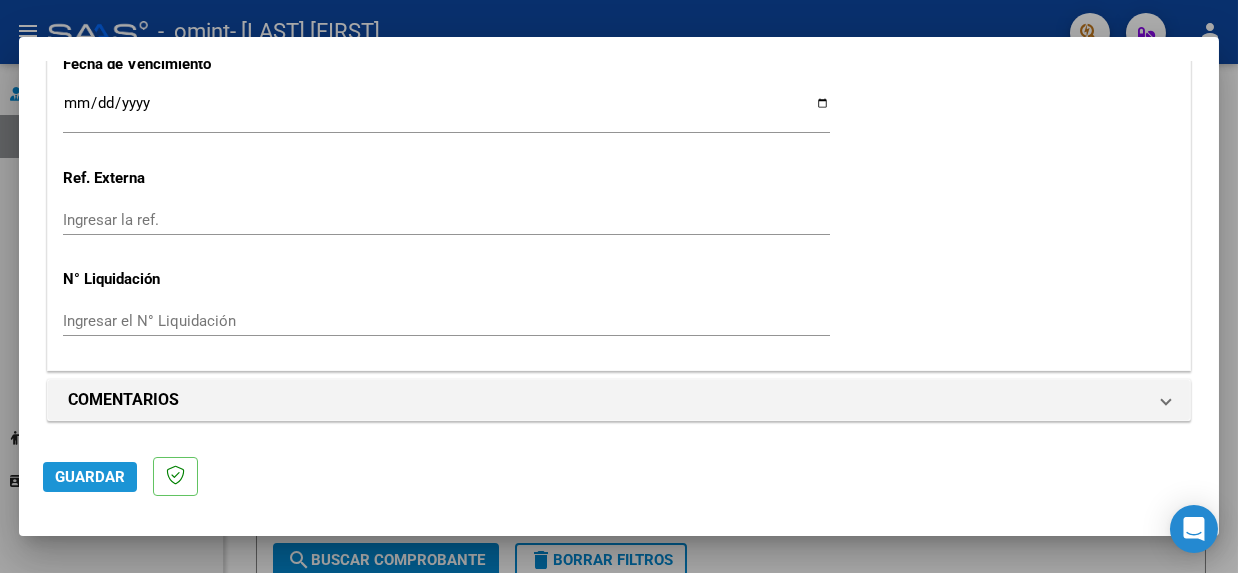 click on "Guardar" 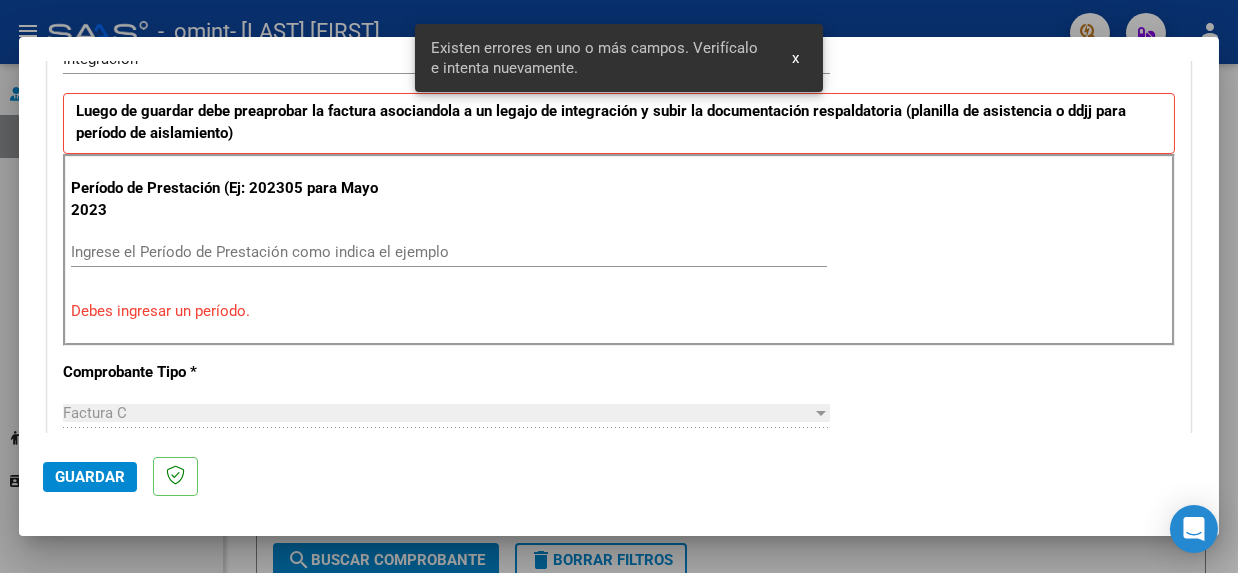 scroll, scrollTop: 471, scrollLeft: 0, axis: vertical 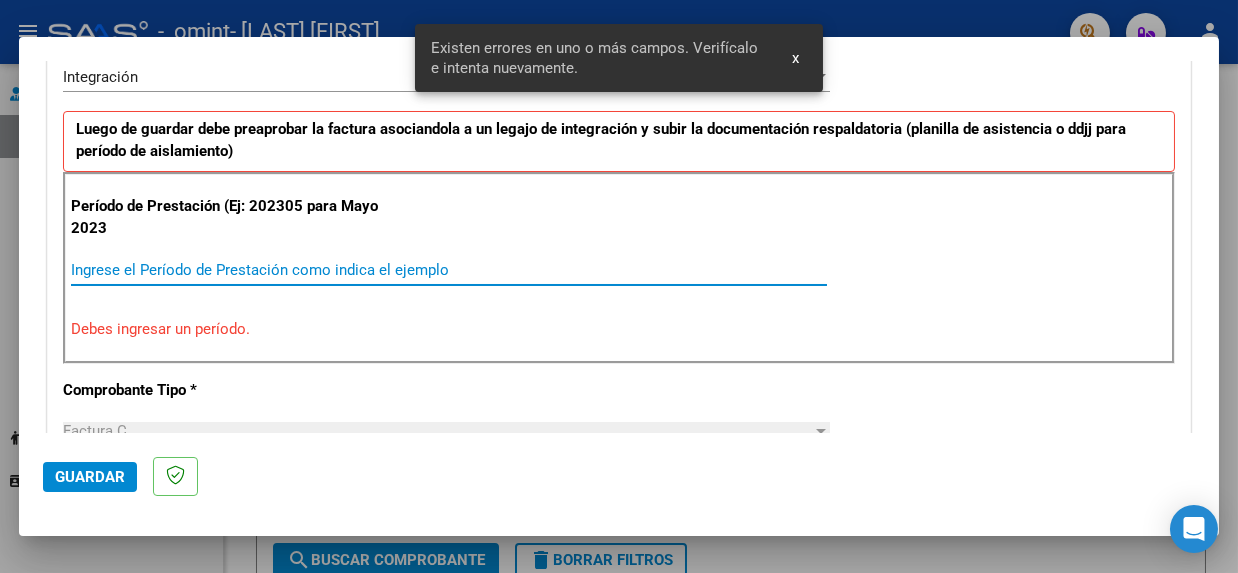 click on "Ingrese el Período de Prestación como indica el ejemplo" at bounding box center [449, 270] 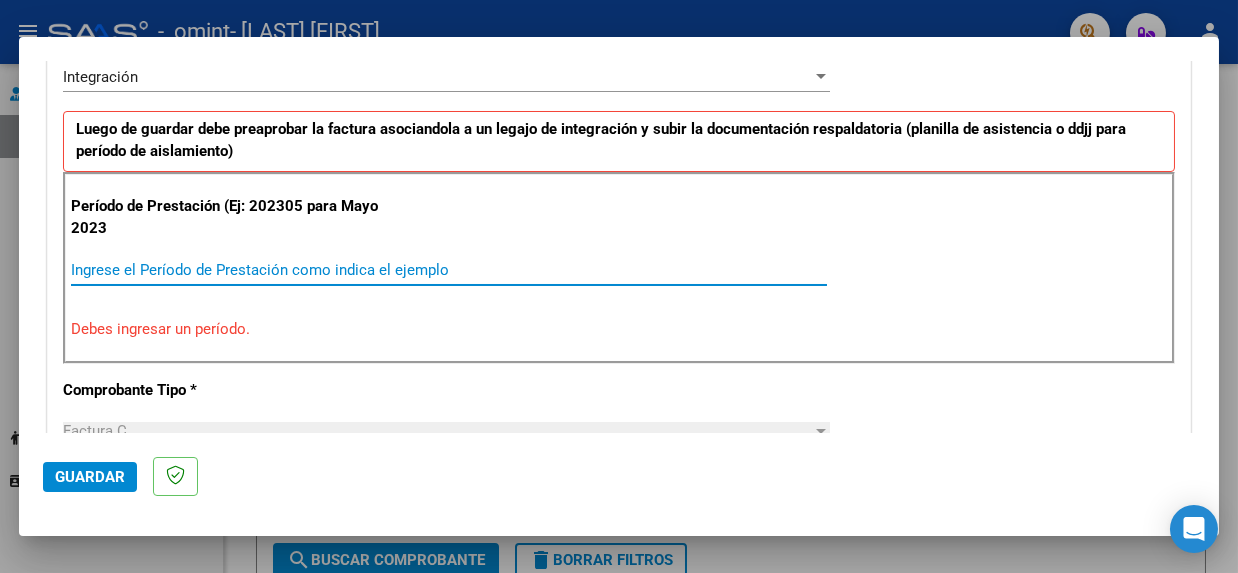 click on "Ingrese el Período de Prestación como indica el ejemplo" at bounding box center [449, 270] 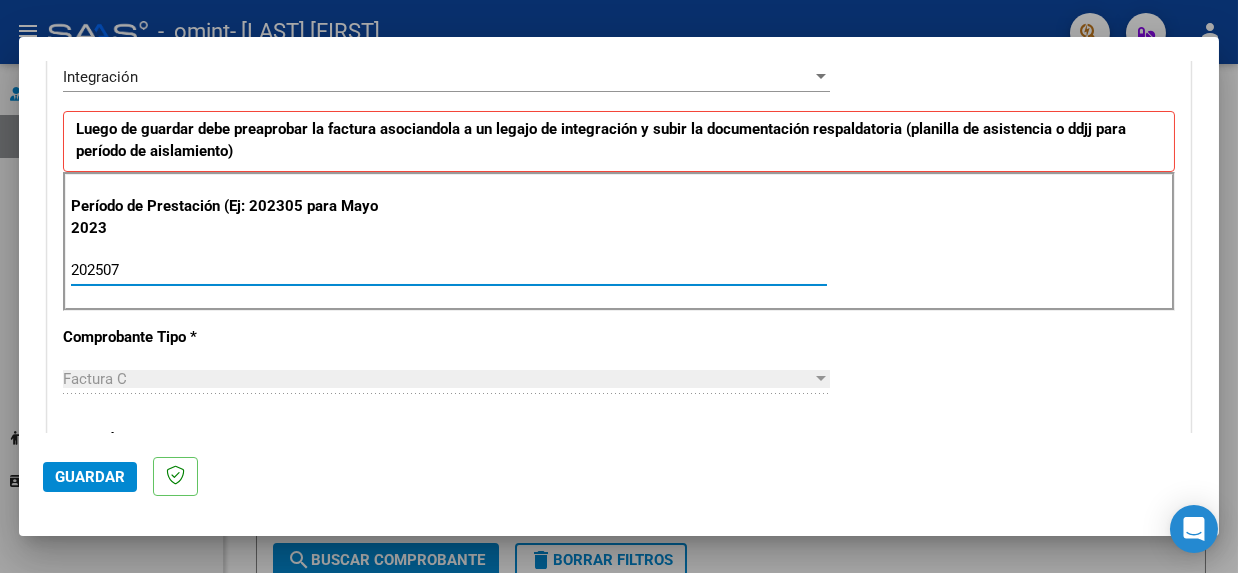 type on "202507" 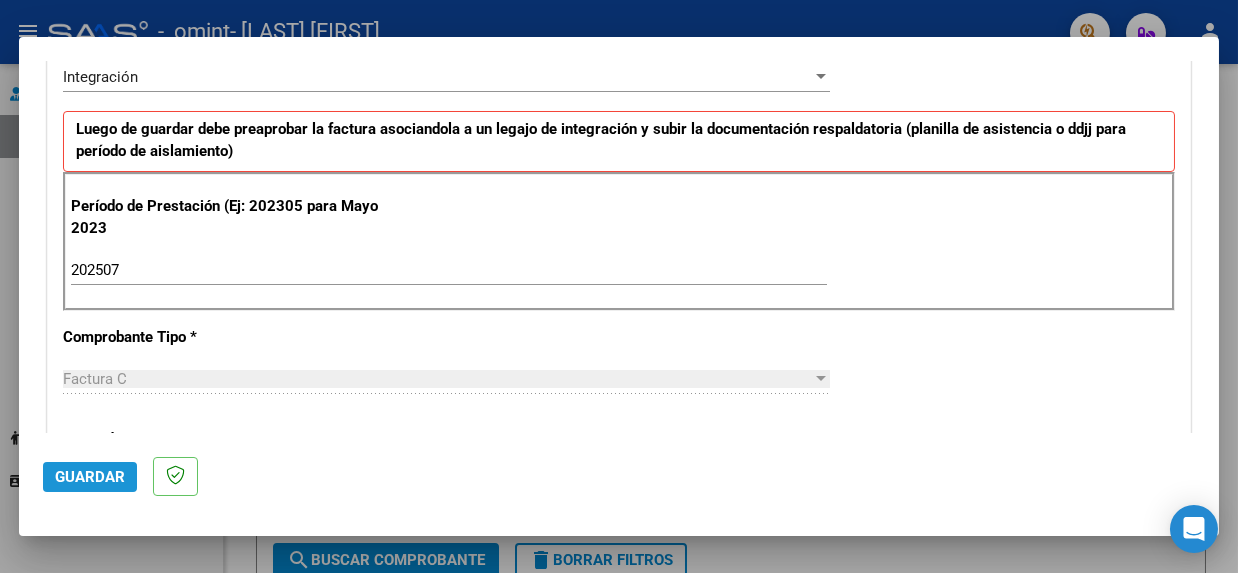 click on "Guardar" 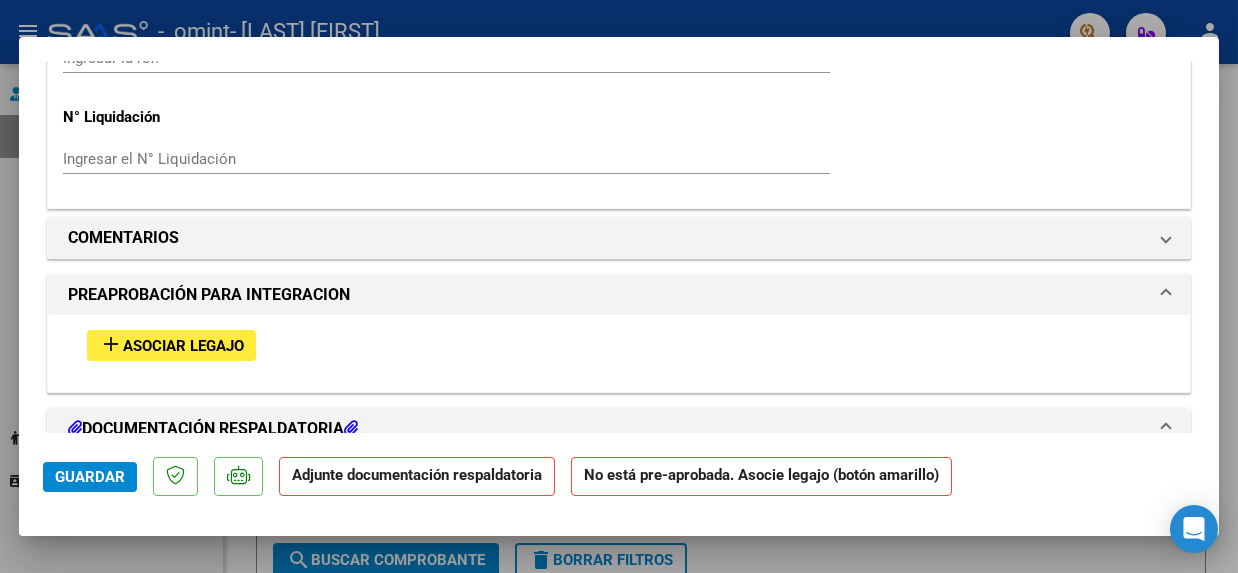scroll, scrollTop: 1600, scrollLeft: 0, axis: vertical 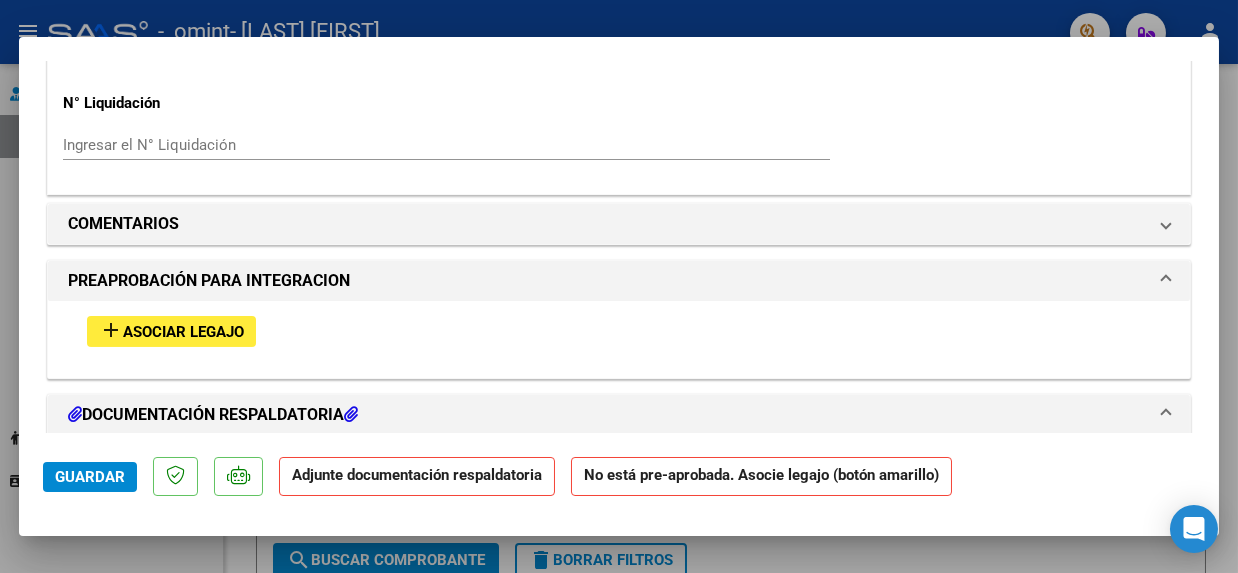 click on "Asociar Legajo" at bounding box center [183, 332] 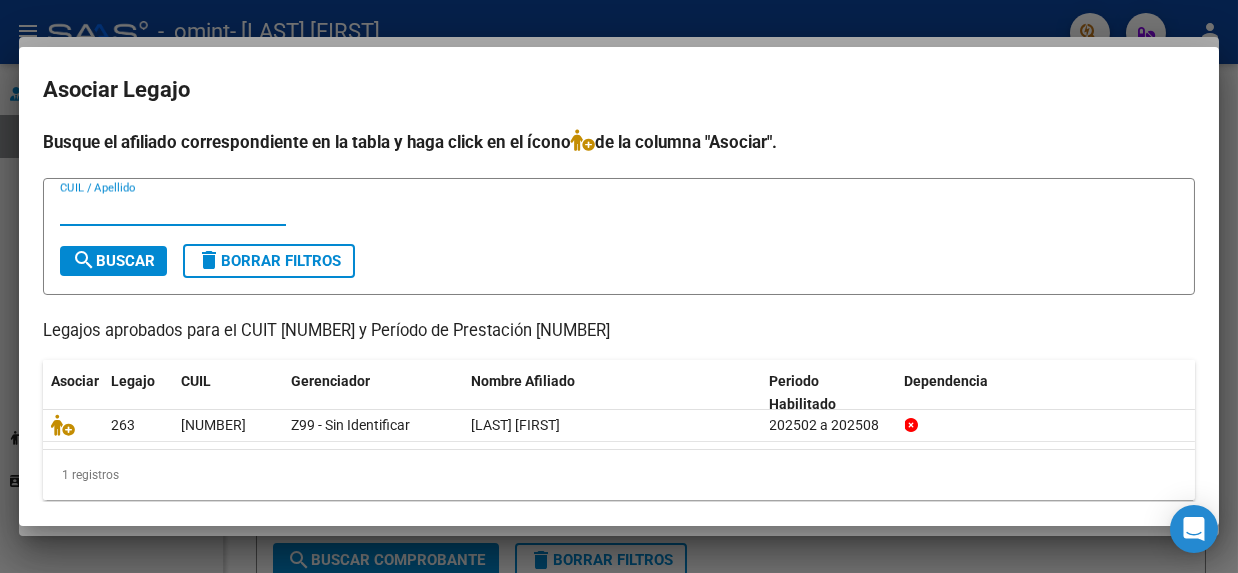 click on "CUIL / Apellido" at bounding box center (173, 210) 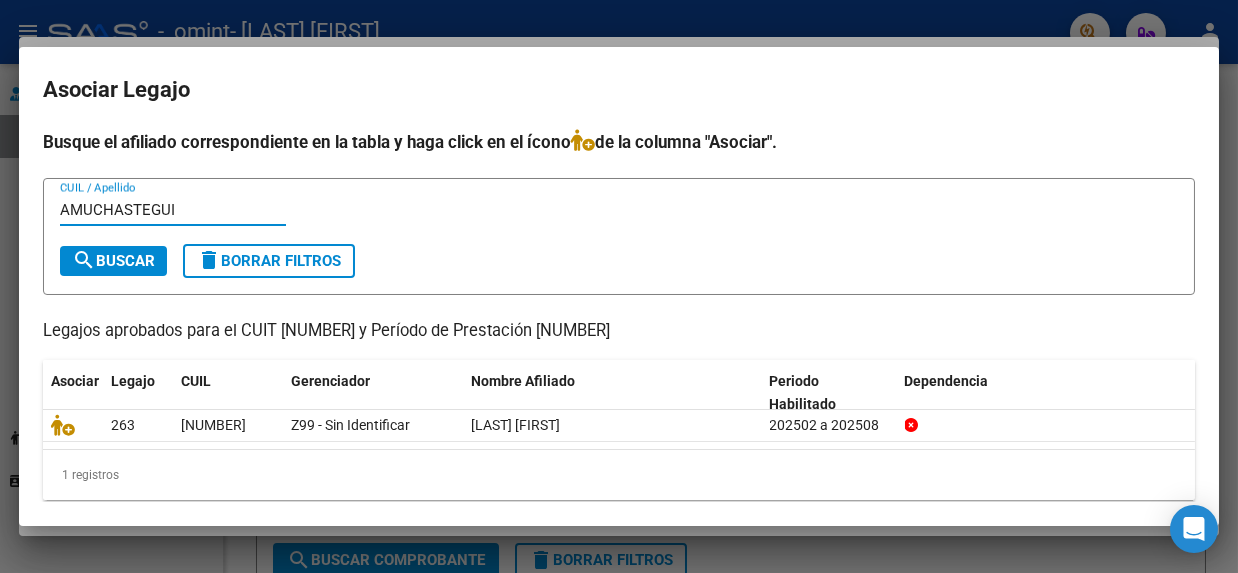 type on "AMUCHASTEGUI" 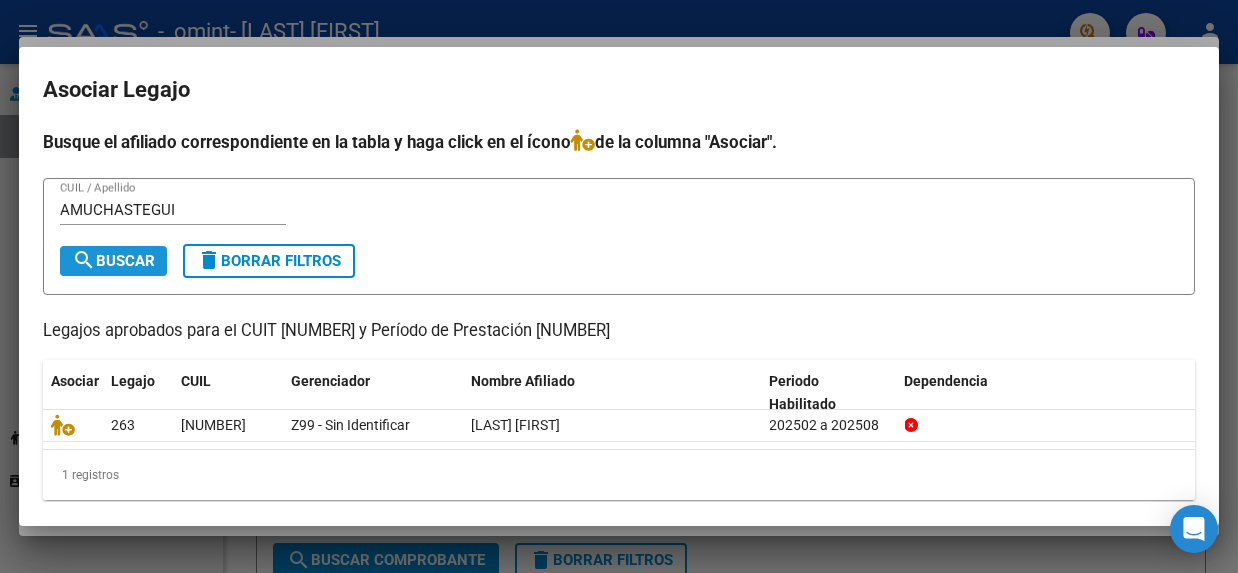 click on "search  Buscar" at bounding box center [113, 261] 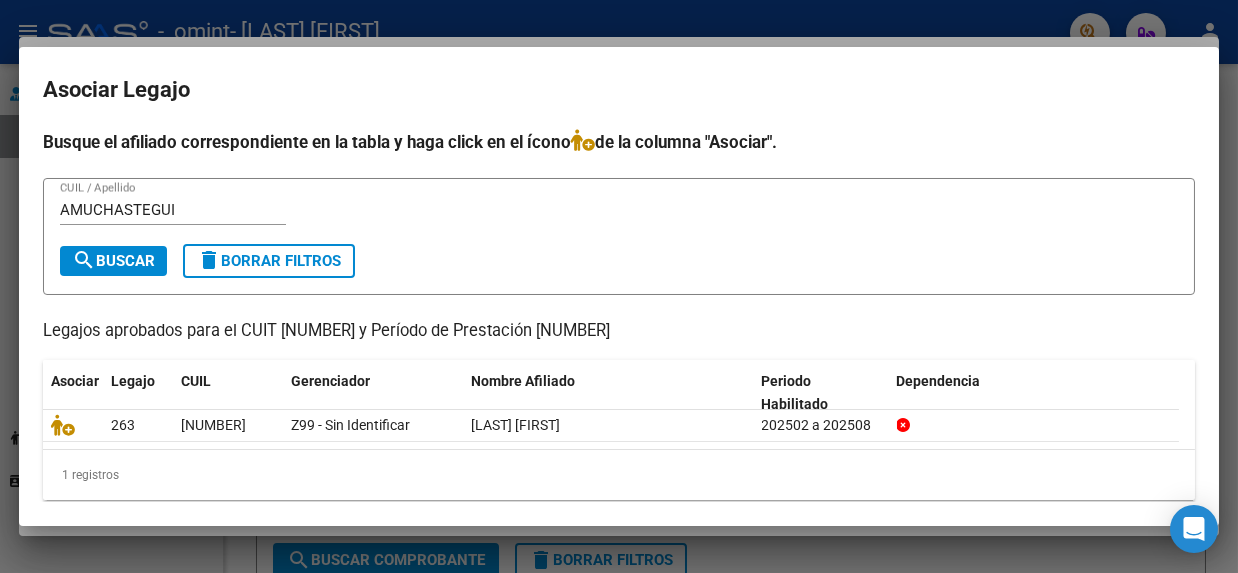 scroll, scrollTop: 12, scrollLeft: 0, axis: vertical 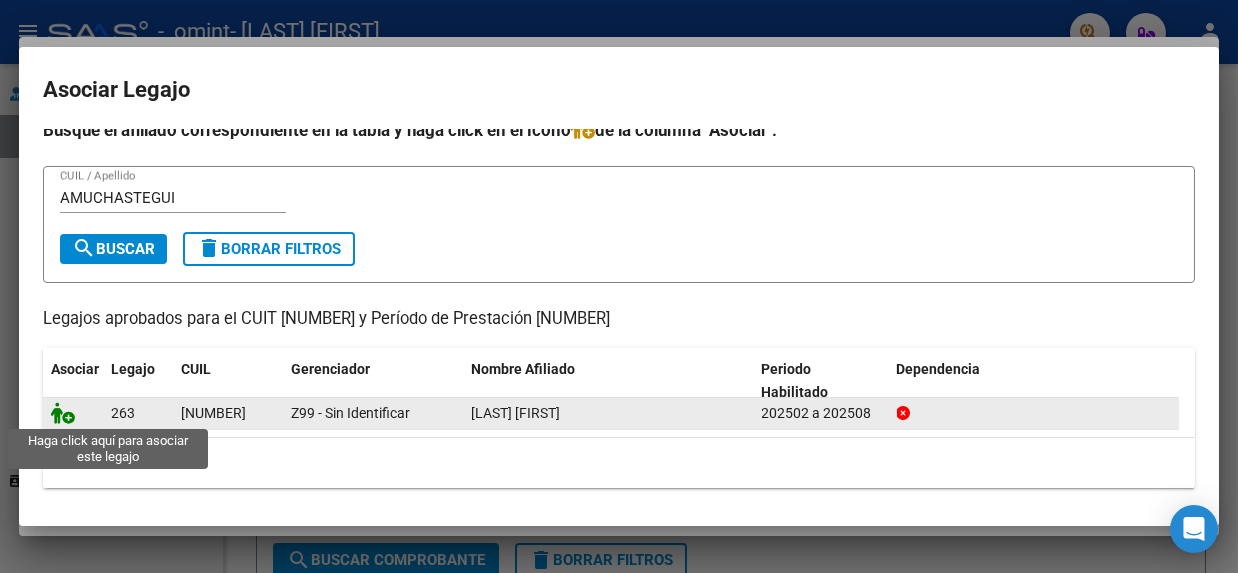 click 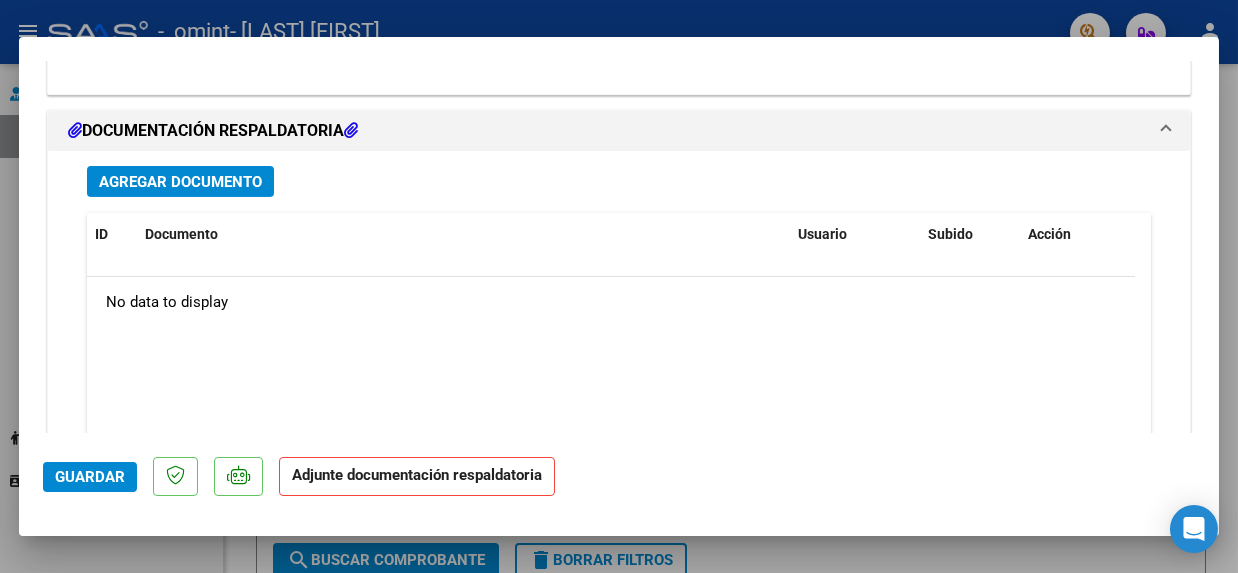 scroll, scrollTop: 2252, scrollLeft: 0, axis: vertical 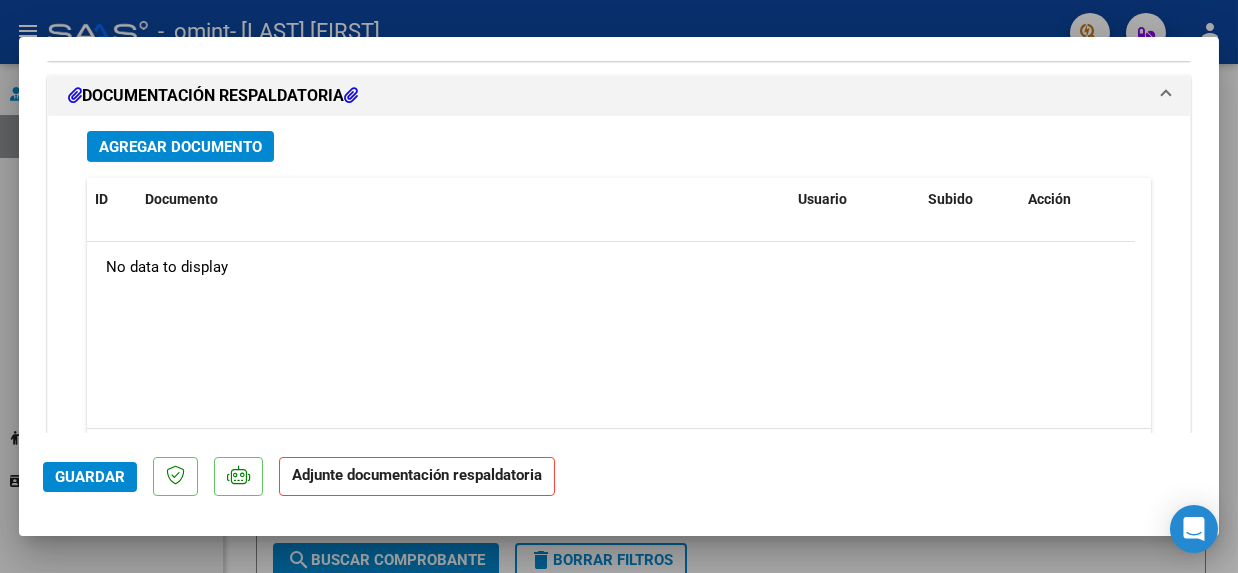 click on "Agregar Documento" at bounding box center [180, 147] 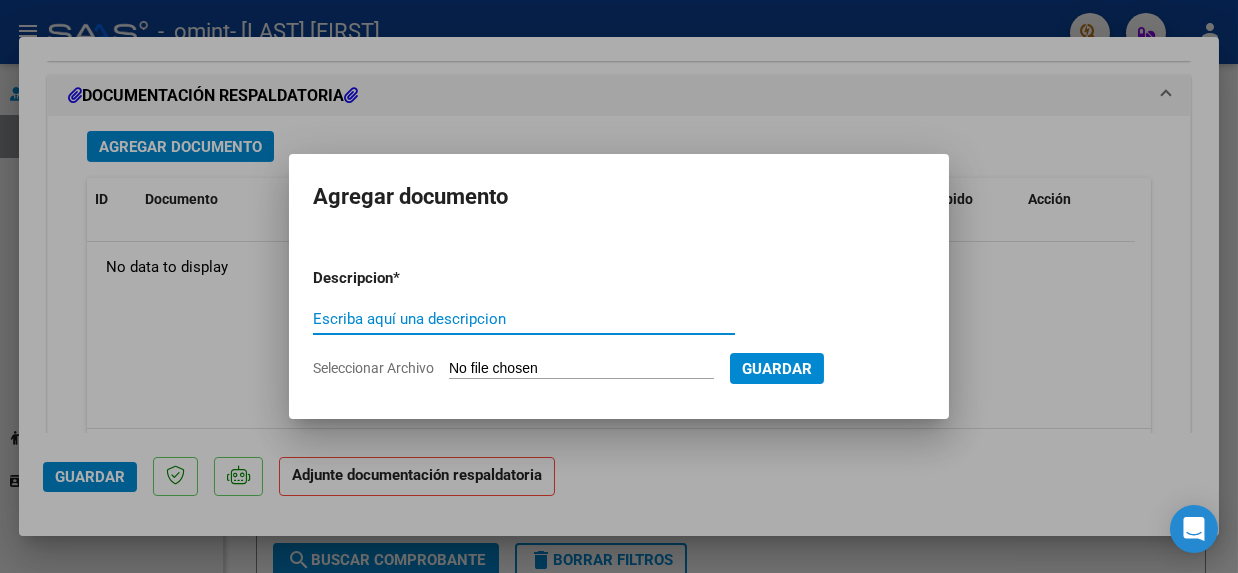 click on "Escriba aquí una descripcion" at bounding box center [524, 319] 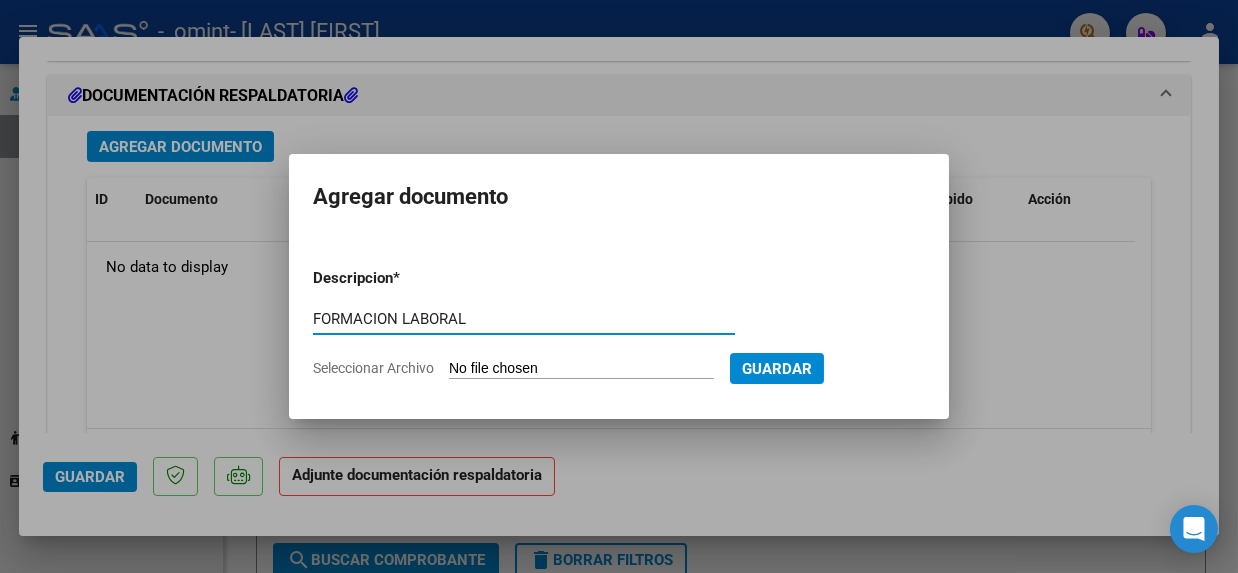 type on "FORMACION LABORAL" 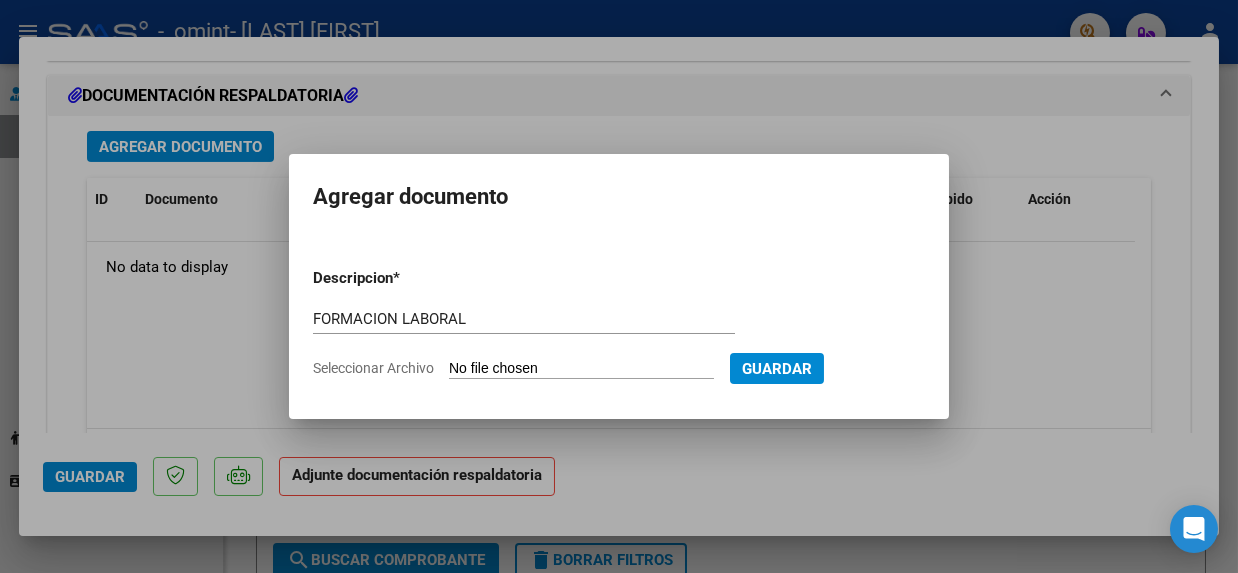 click on "Seleccionar Archivo" at bounding box center [581, 369] 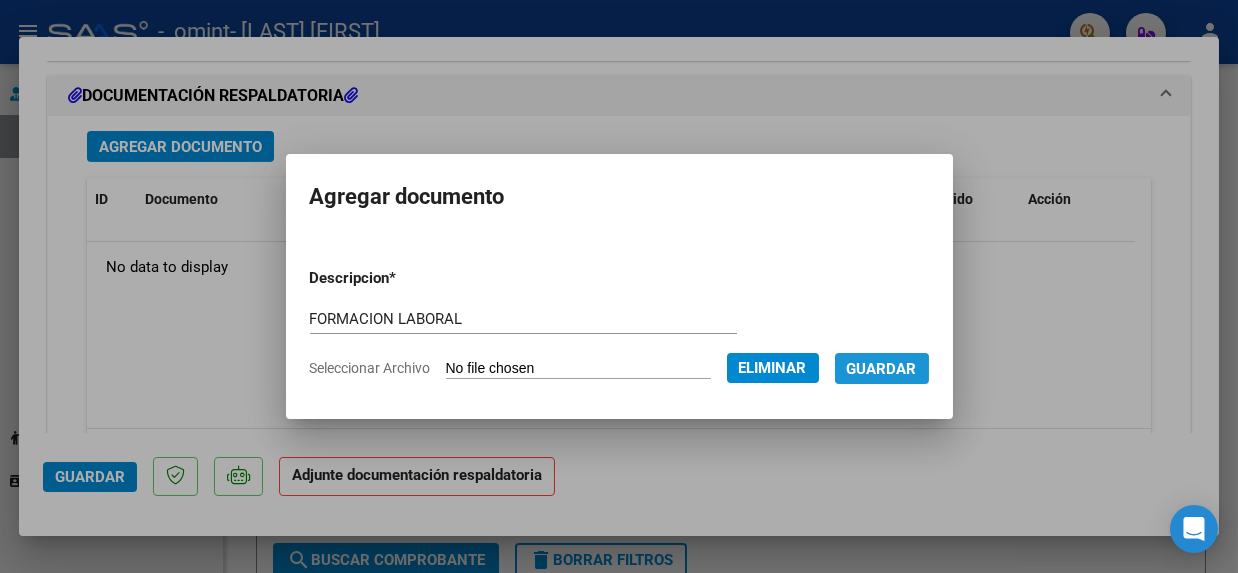 click on "Guardar" at bounding box center [882, 369] 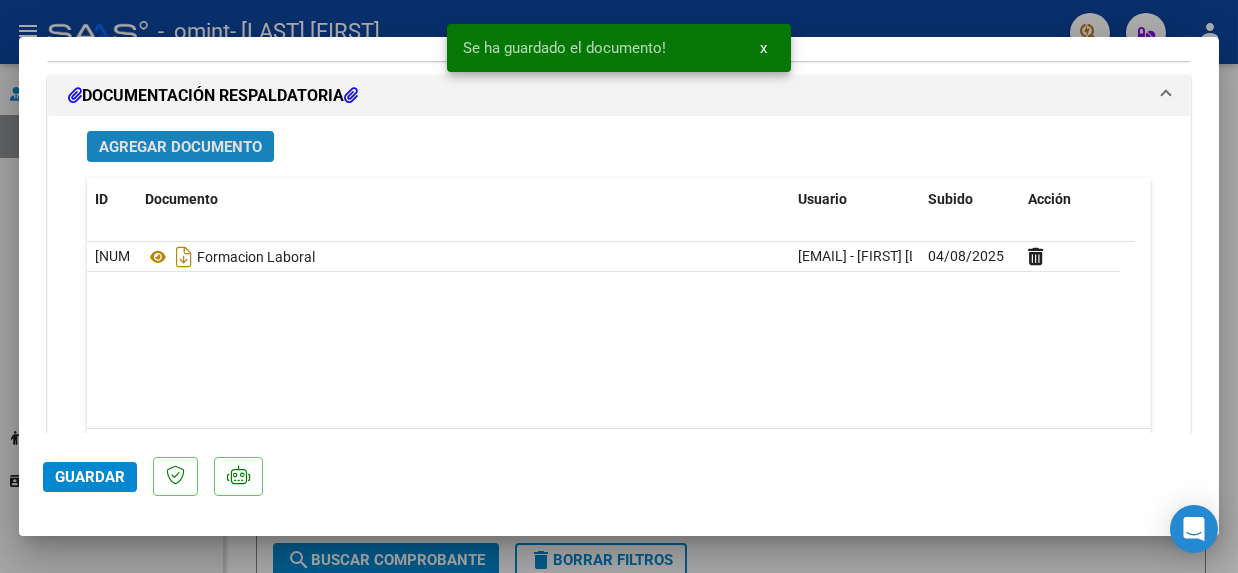 click on "Agregar Documento" at bounding box center [180, 147] 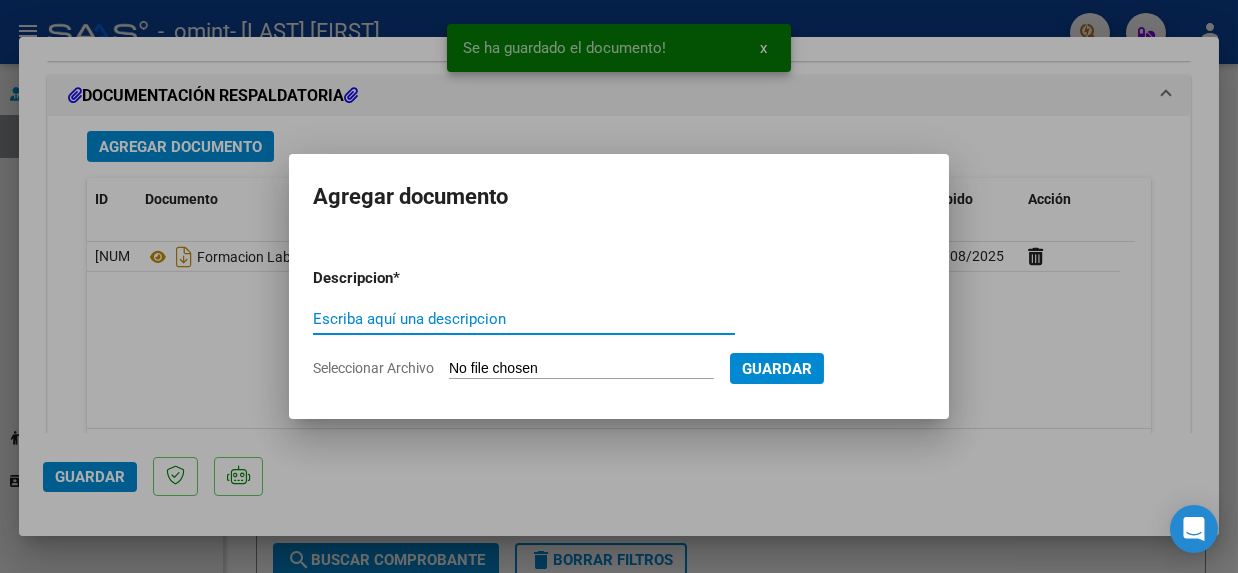 click on "Escriba aquí una descripcion" at bounding box center (524, 319) 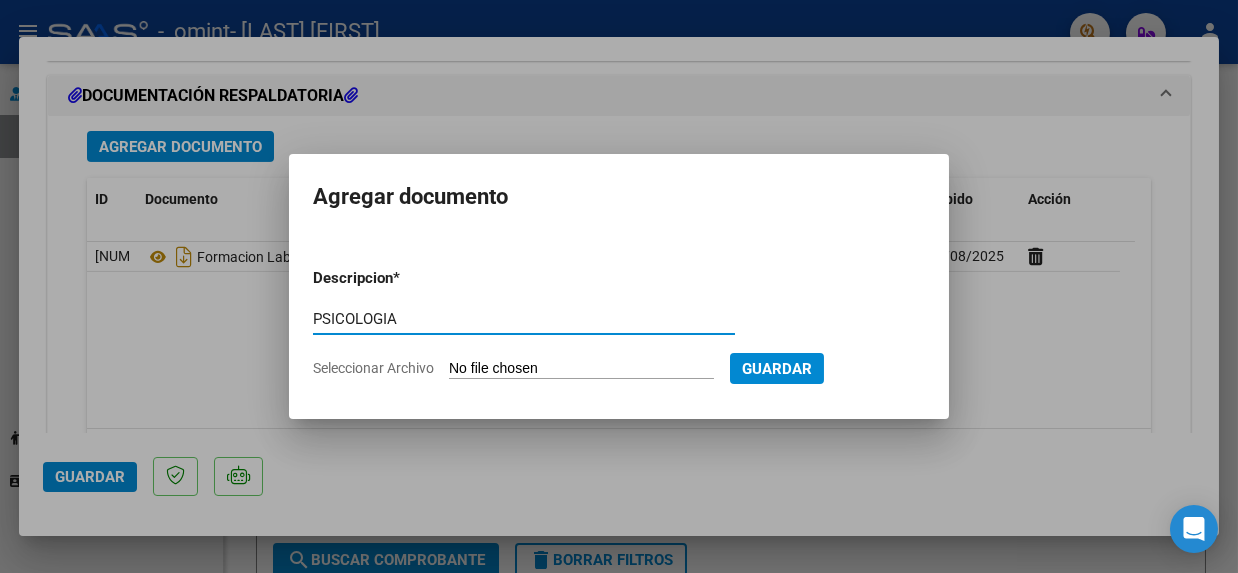 type on "PSICOLOGIA" 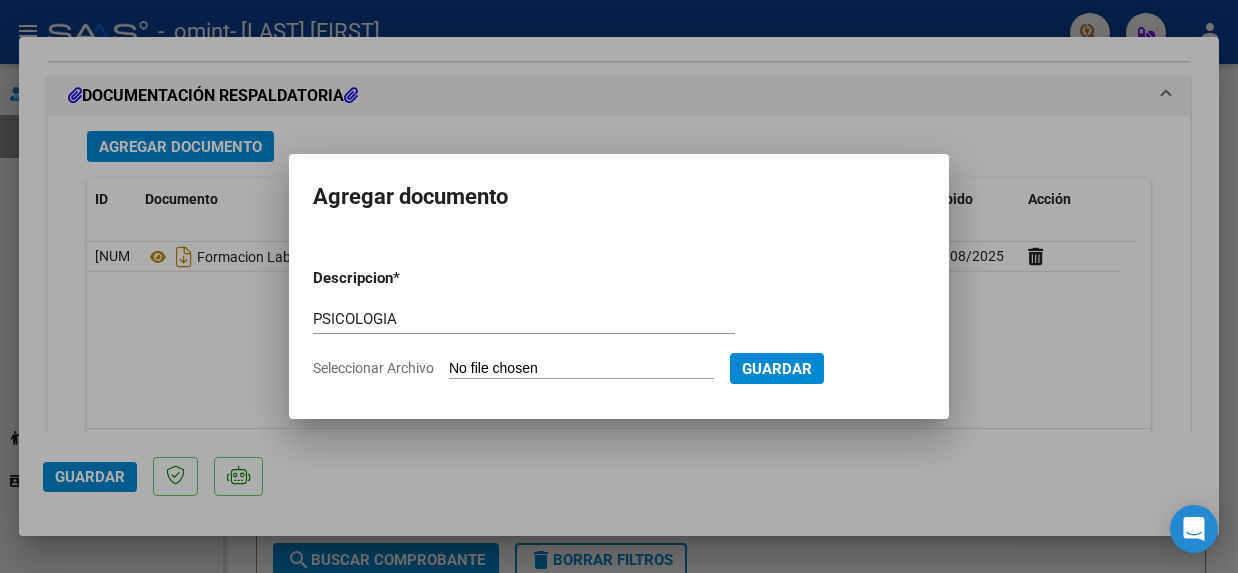 click on "Seleccionar Archivo" at bounding box center [581, 369] 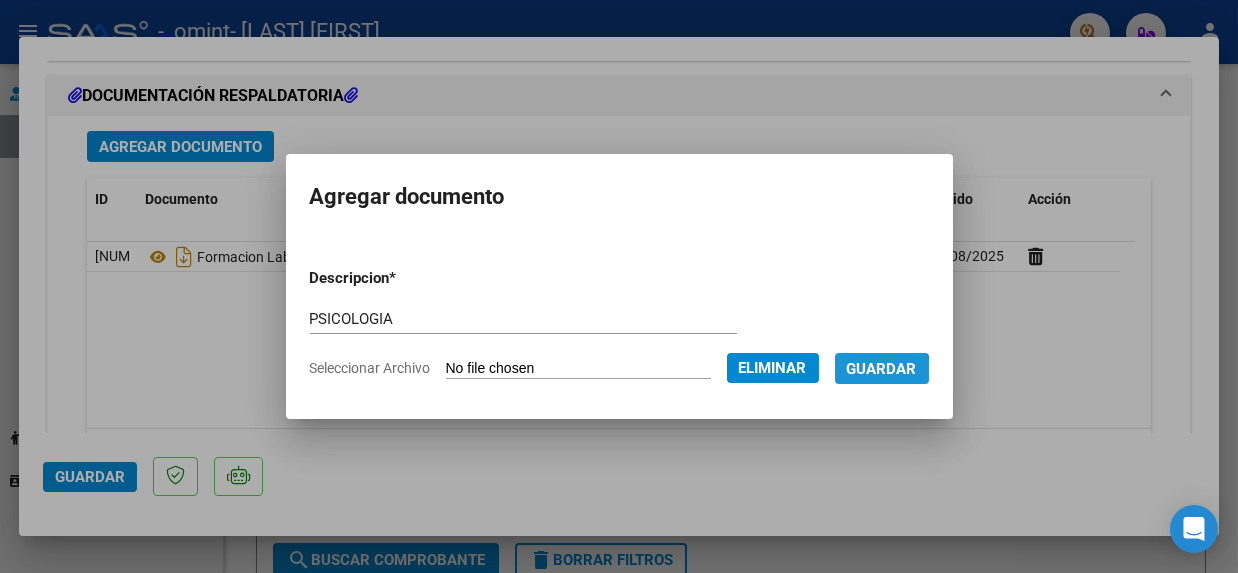 click on "Guardar" at bounding box center [882, 369] 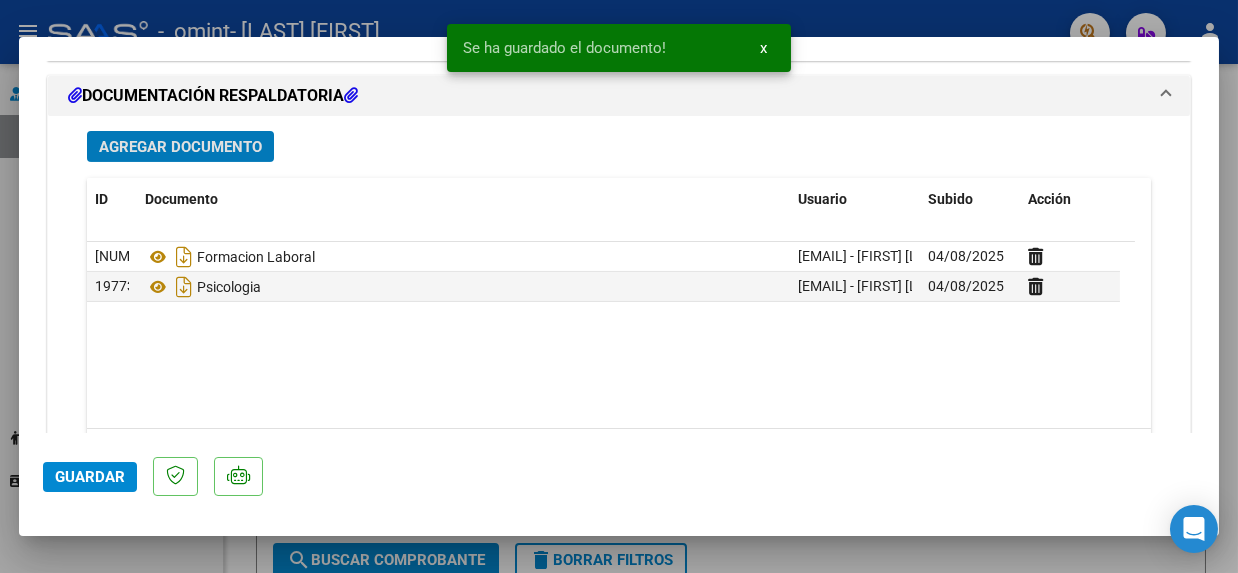 click on "Agregar Documento" at bounding box center [180, 147] 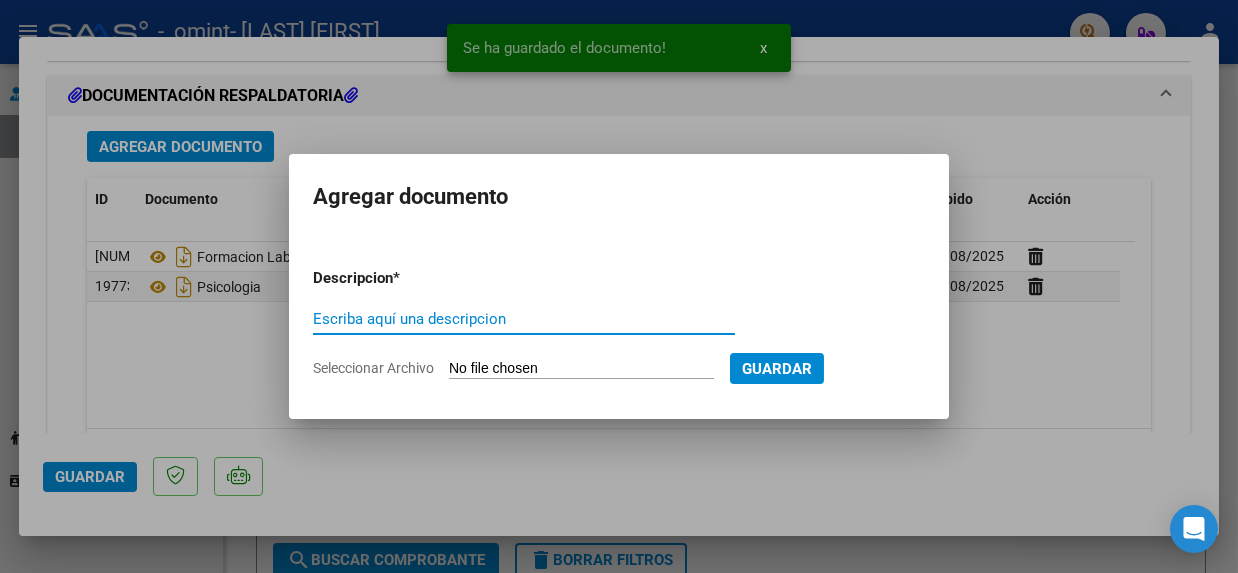 click on "Escriba aquí una descripcion" at bounding box center [524, 319] 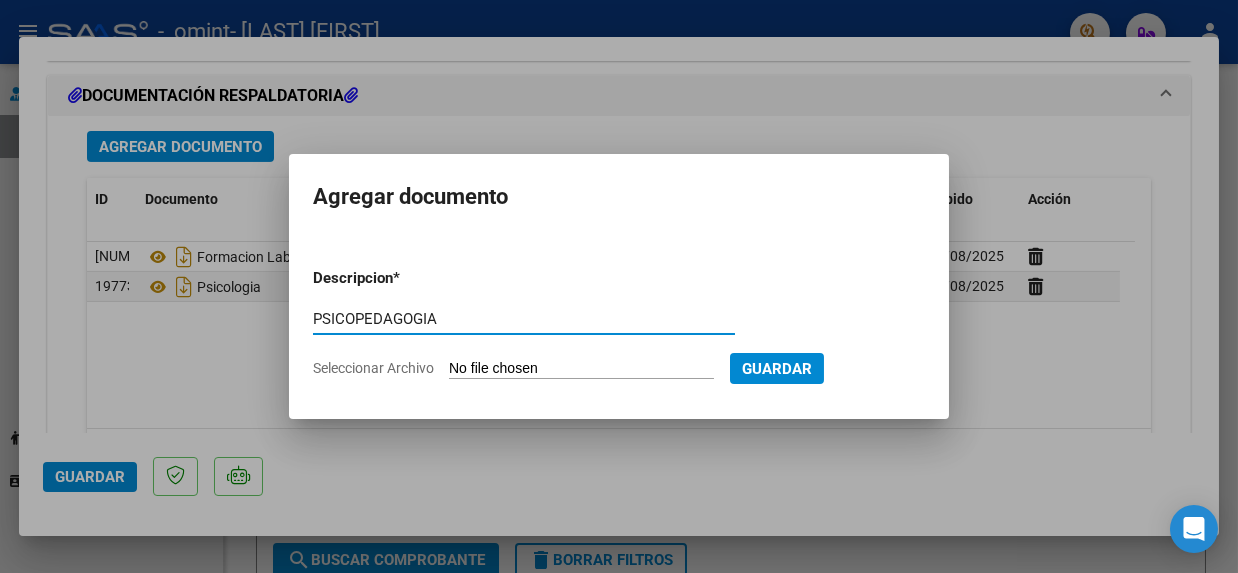 type on "PSICOPEDAGOGIA" 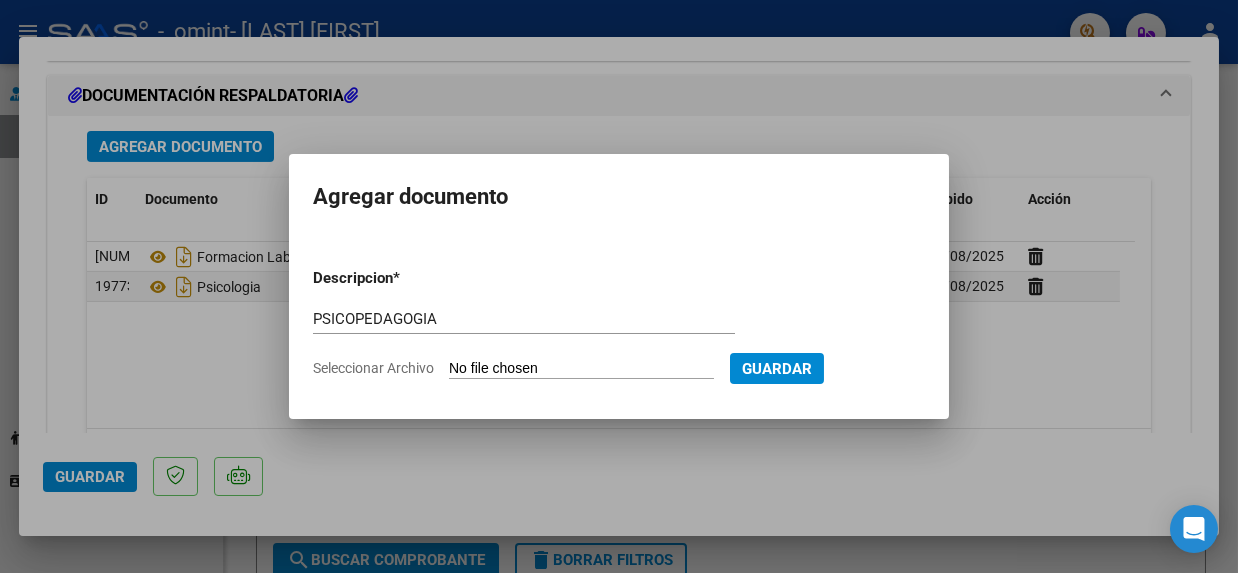 type on "C:\fakepath\[TEXT] [LAST] [FIRST].pdf" 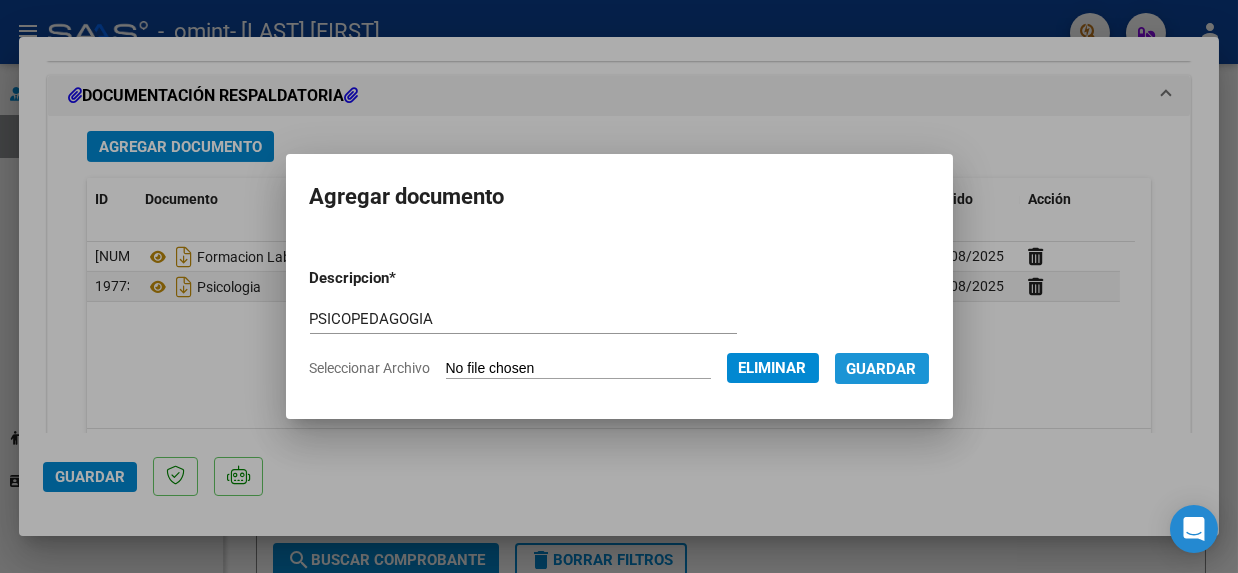 click on "Guardar" at bounding box center (882, 369) 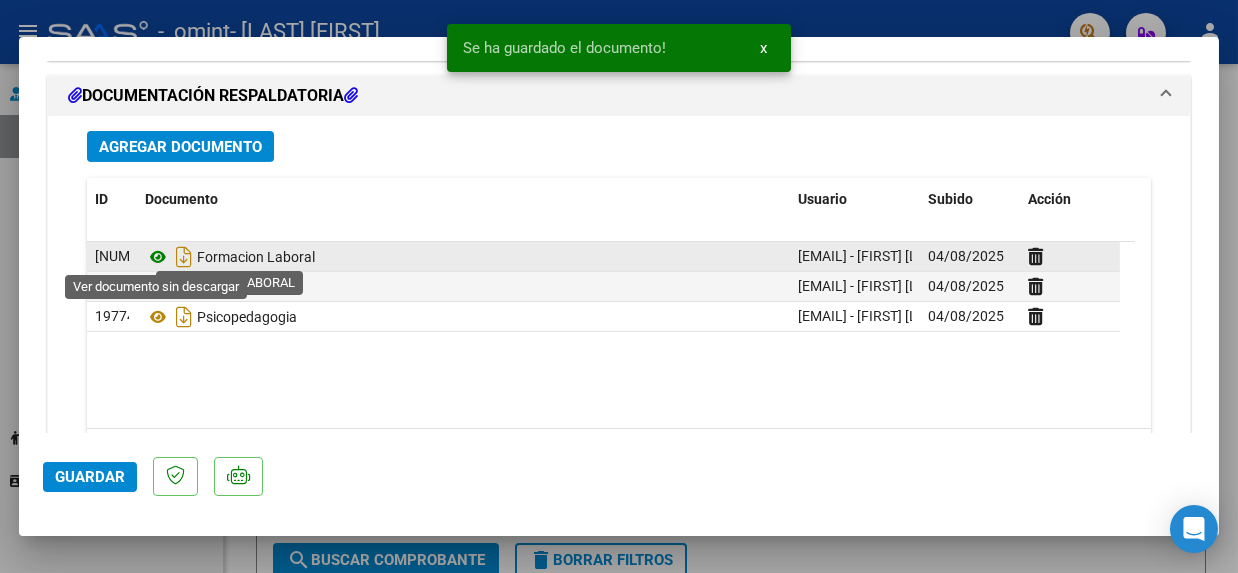 click 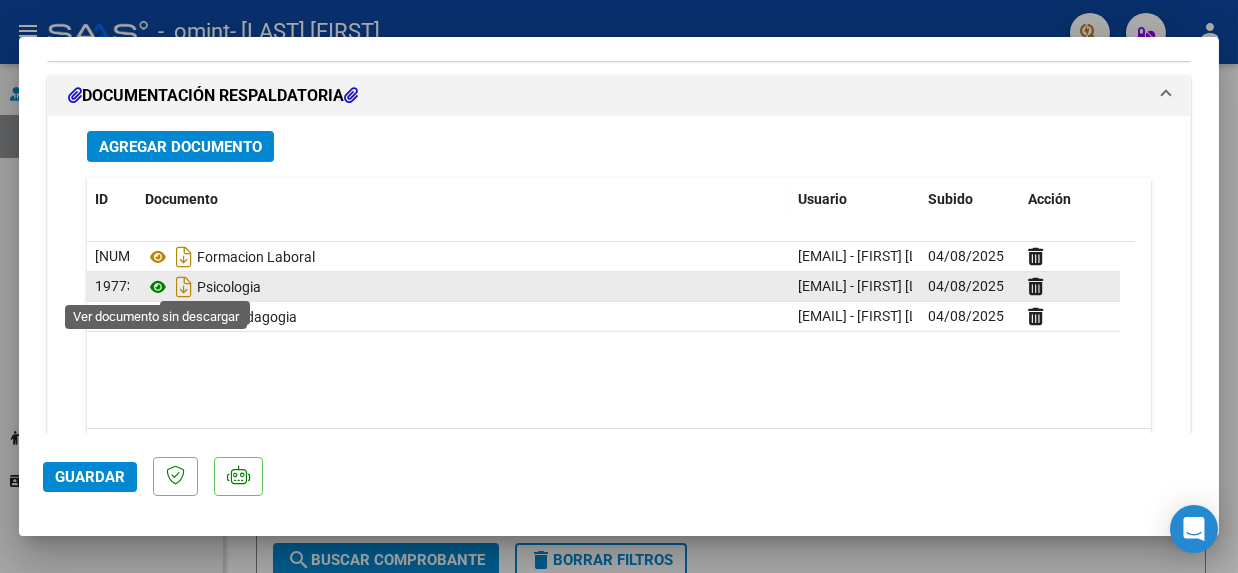 click 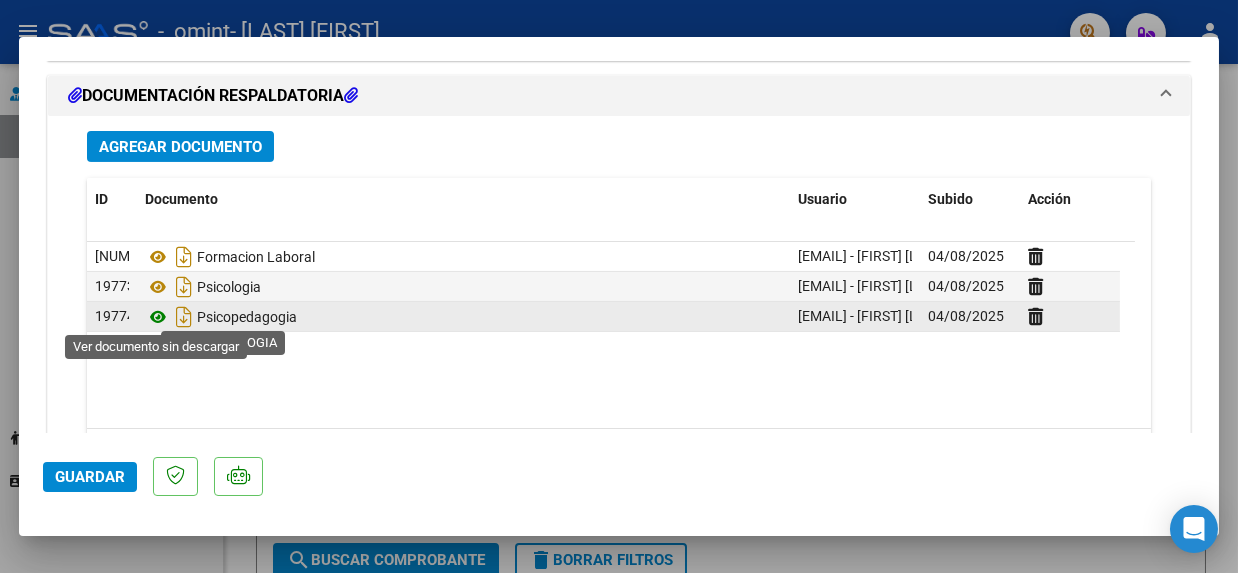 click 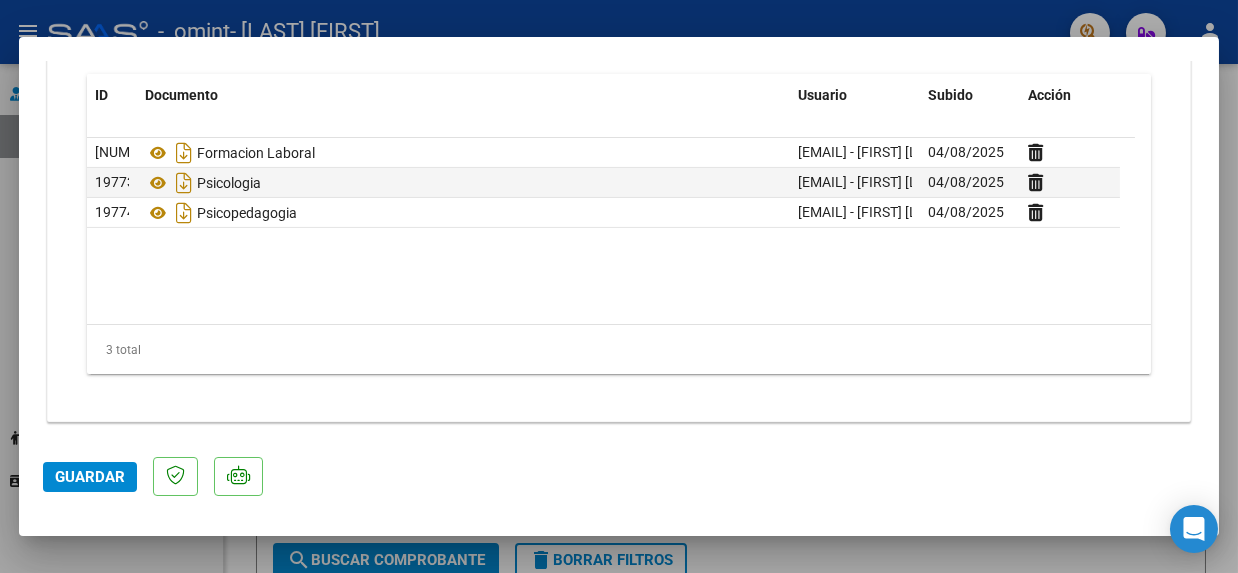 scroll, scrollTop: 2357, scrollLeft: 0, axis: vertical 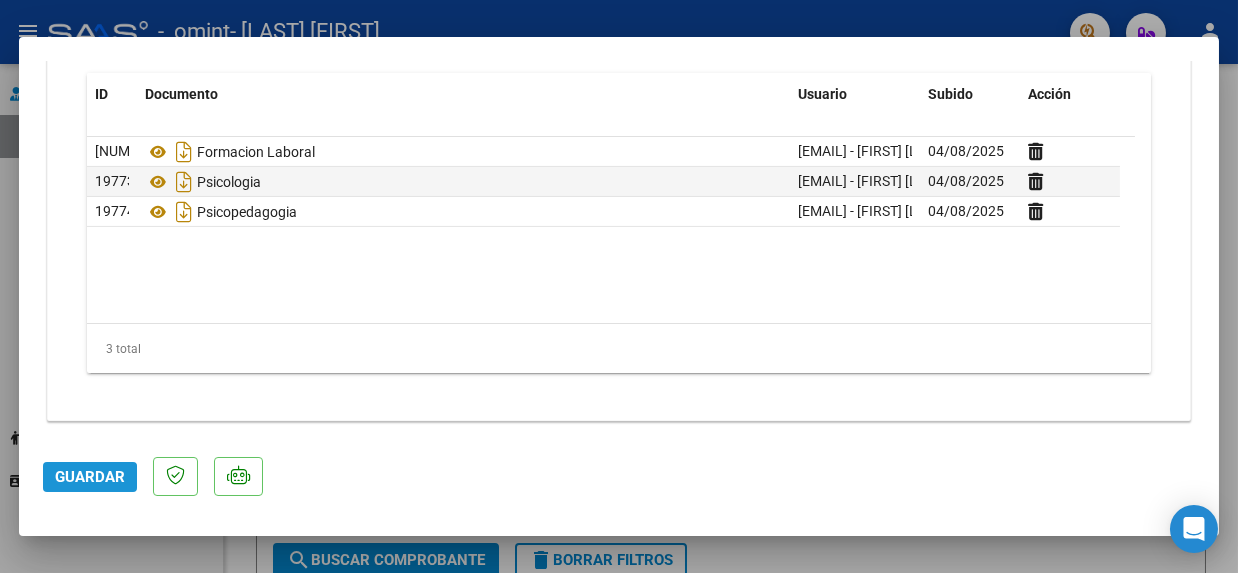 click on "Guardar" 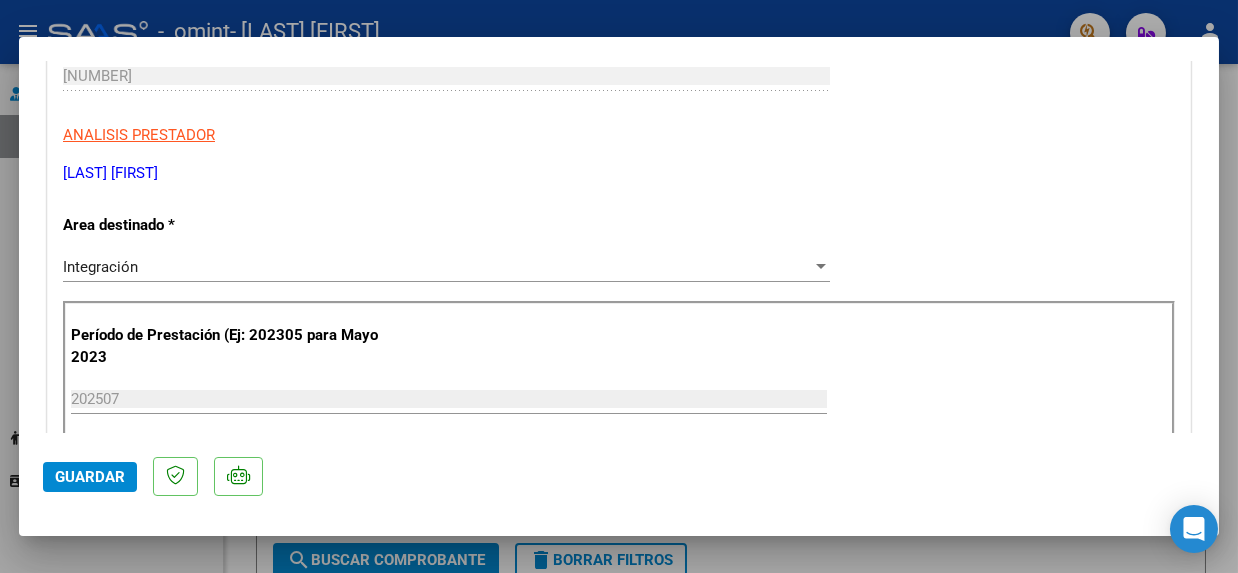 scroll, scrollTop: 0, scrollLeft: 0, axis: both 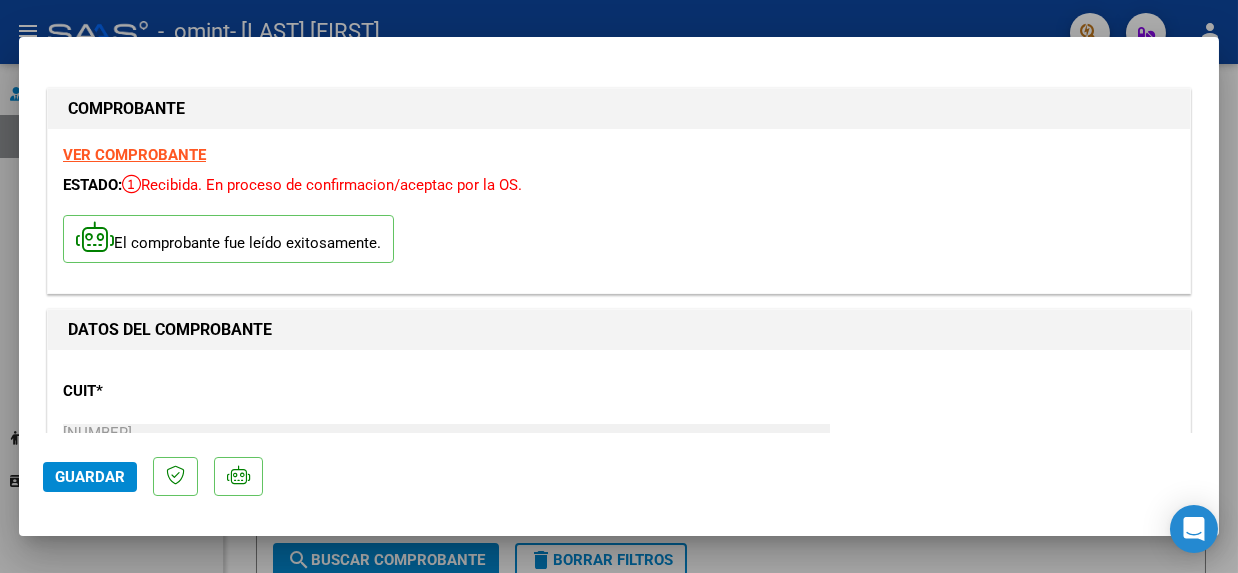 click at bounding box center (619, 286) 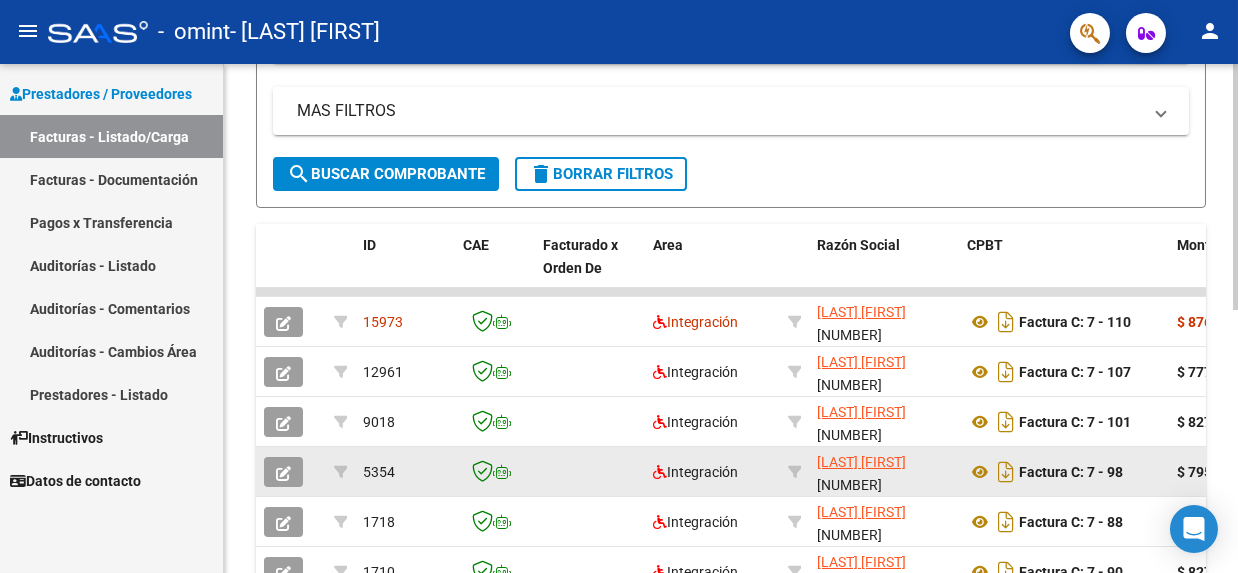 scroll, scrollTop: 499, scrollLeft: 0, axis: vertical 